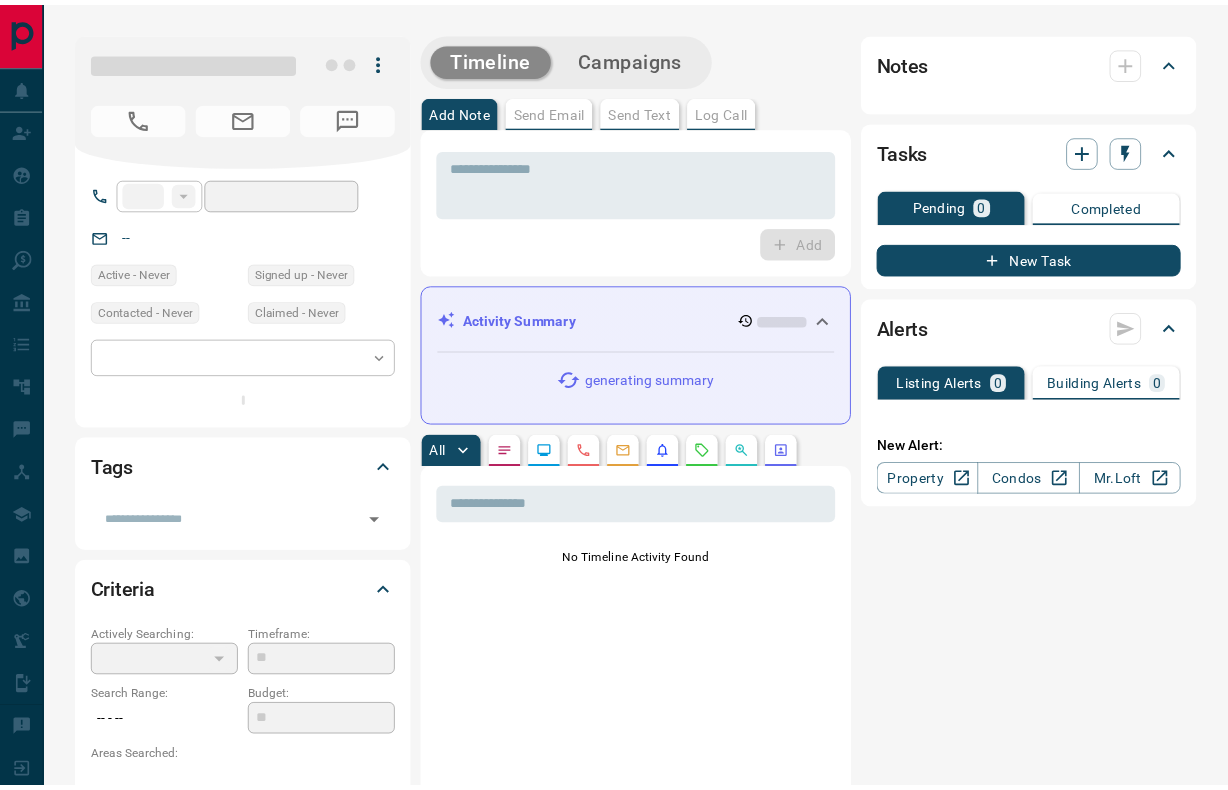 scroll, scrollTop: 0, scrollLeft: 0, axis: both 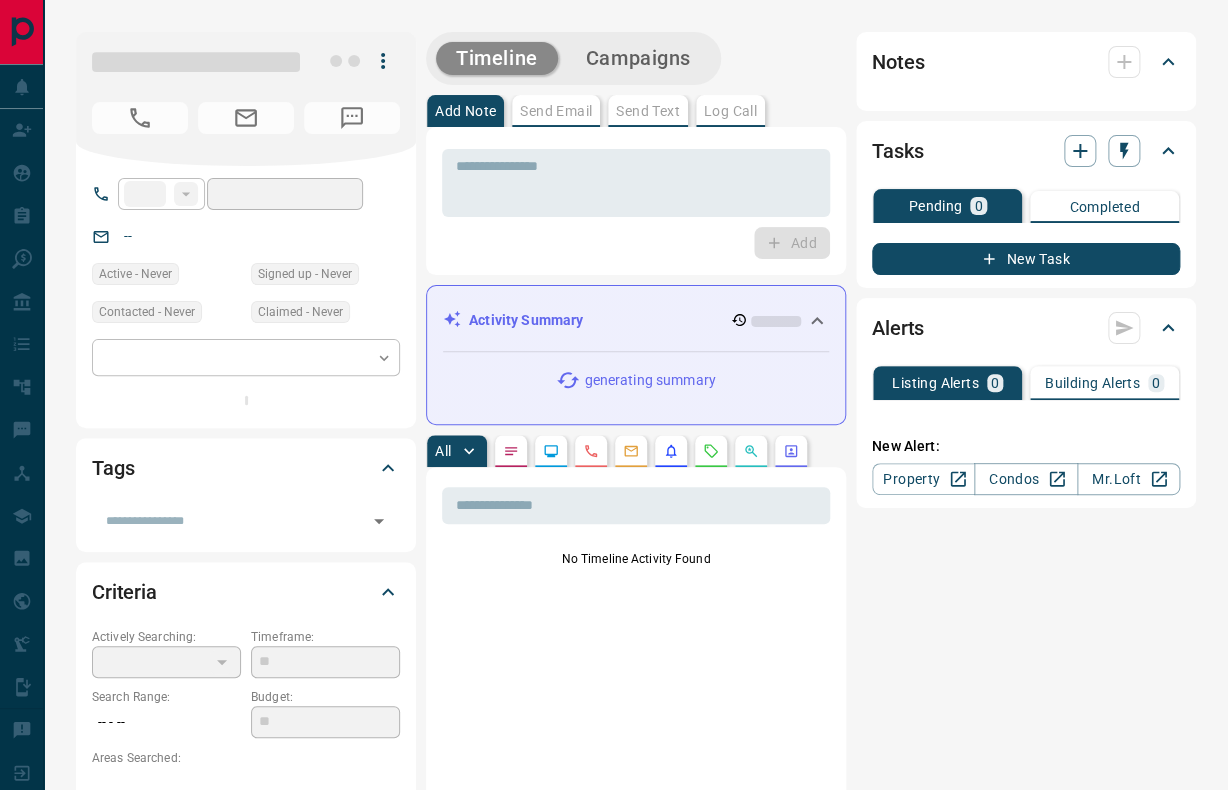 type on "**" 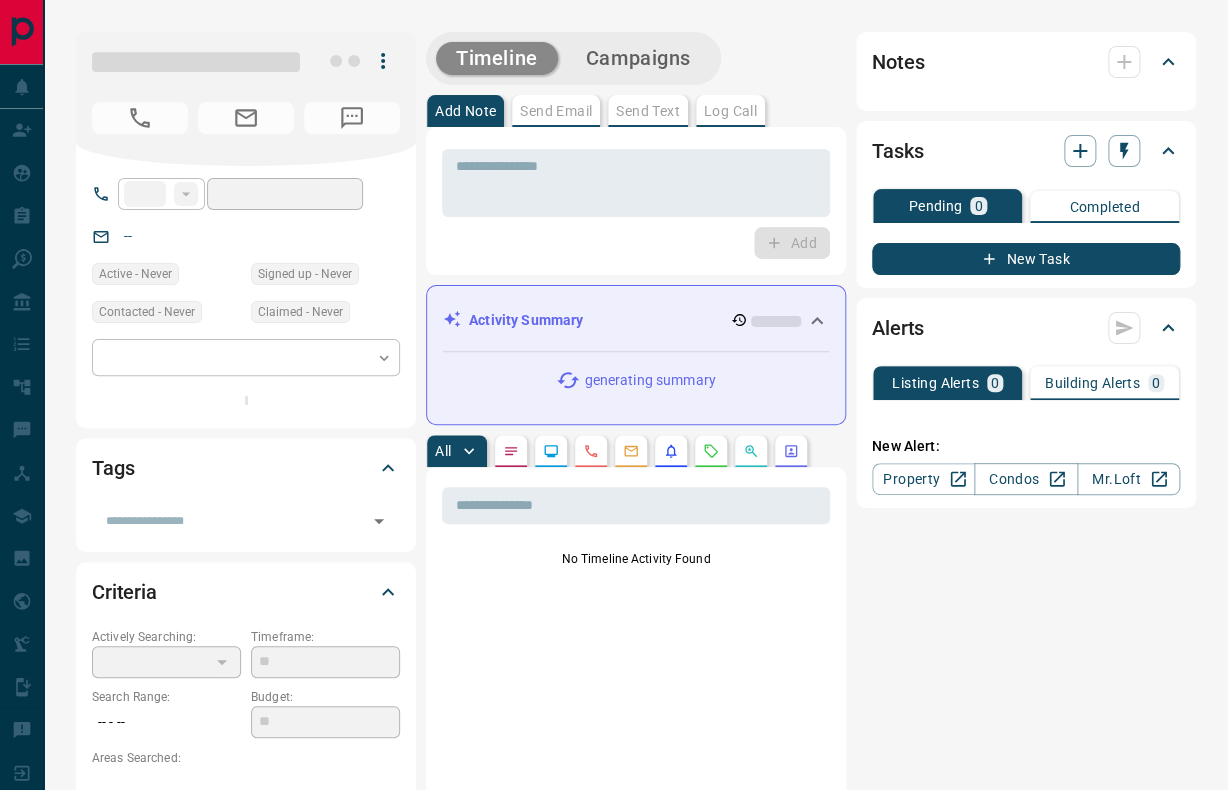 type on "**********" 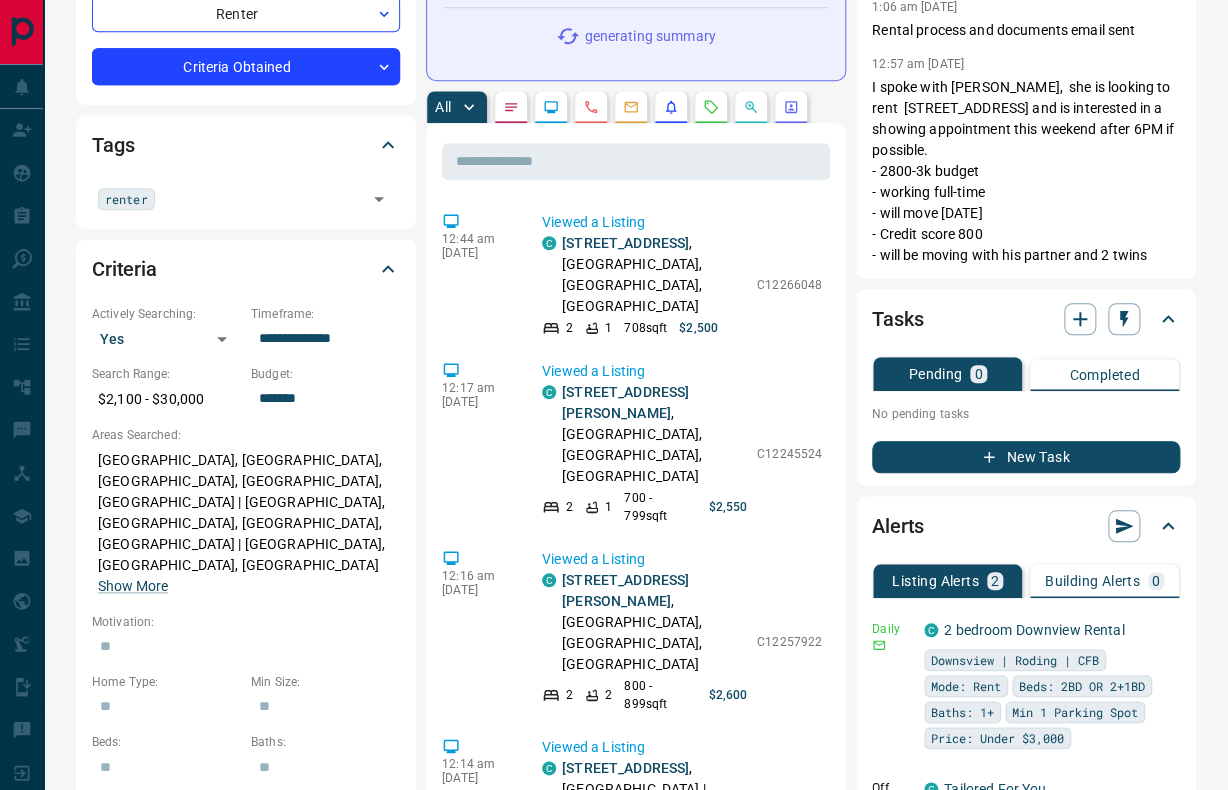 scroll, scrollTop: 555, scrollLeft: 0, axis: vertical 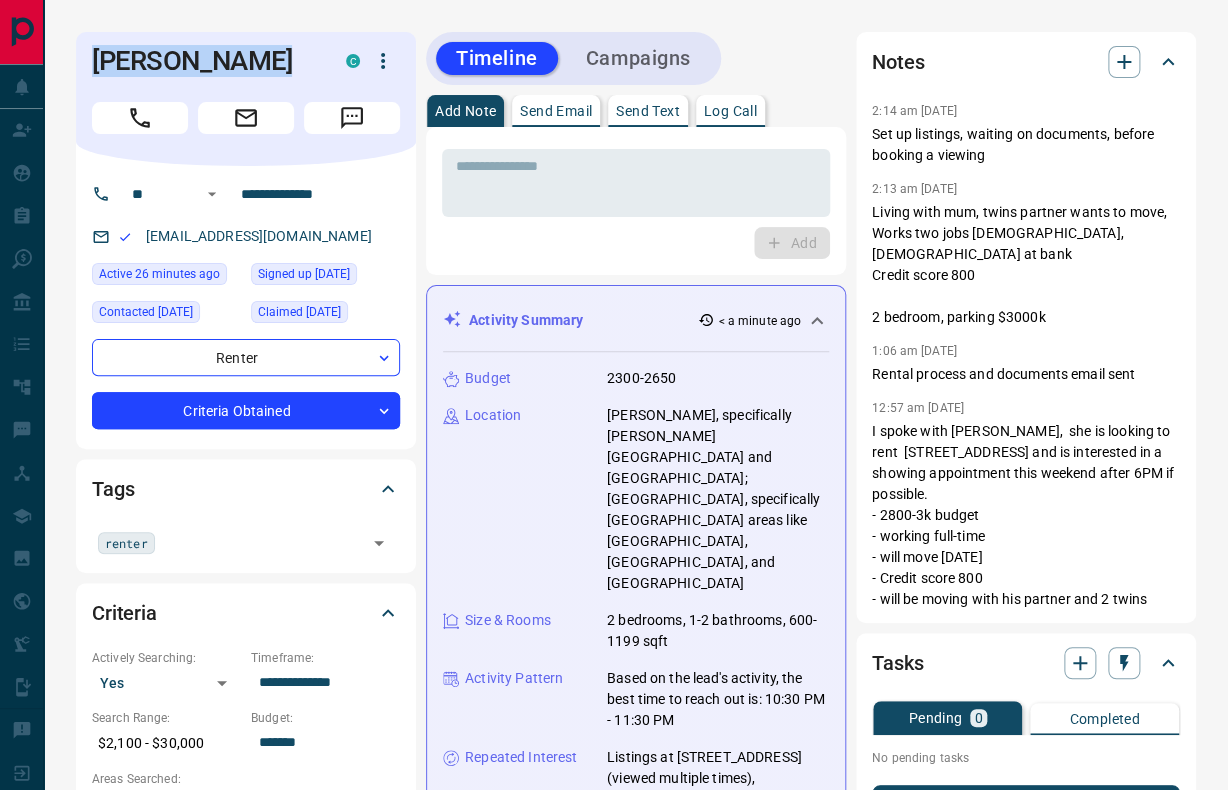 drag, startPoint x: 257, startPoint y: 55, endPoint x: 90, endPoint y: 86, distance: 169.85287 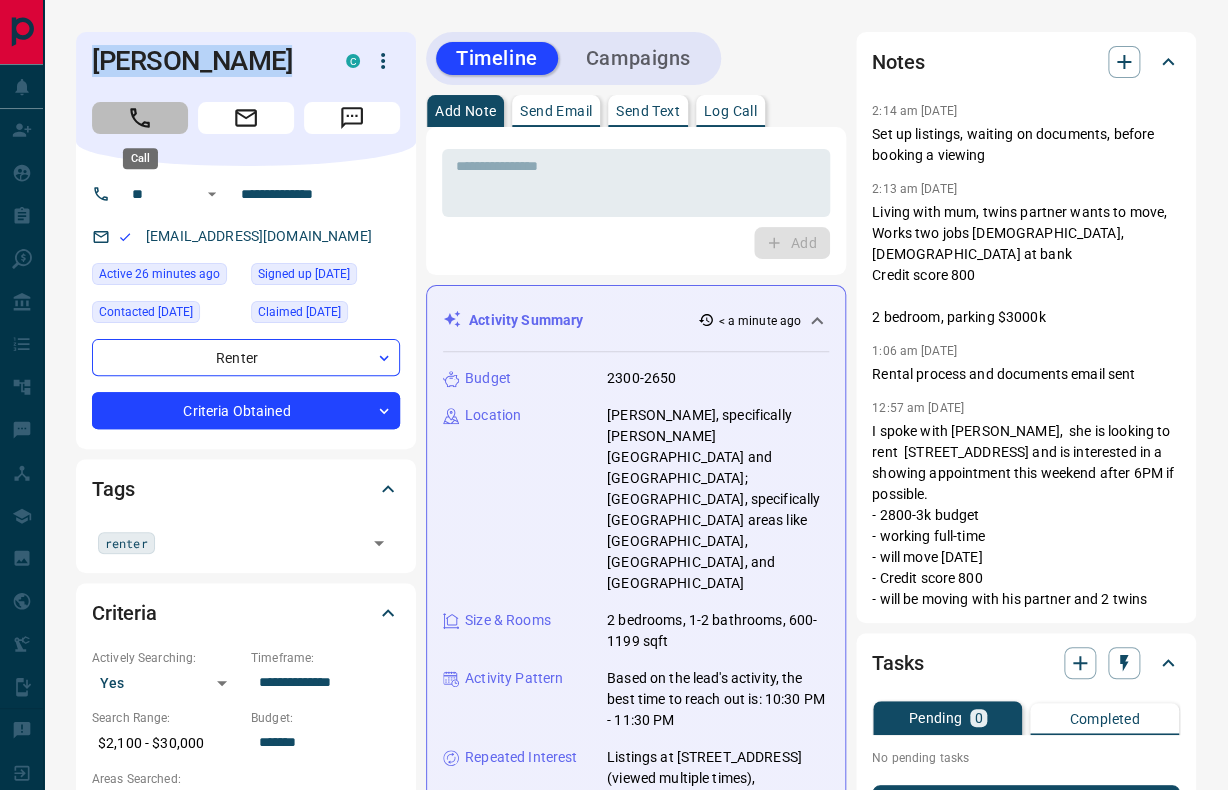 click at bounding box center [140, 118] 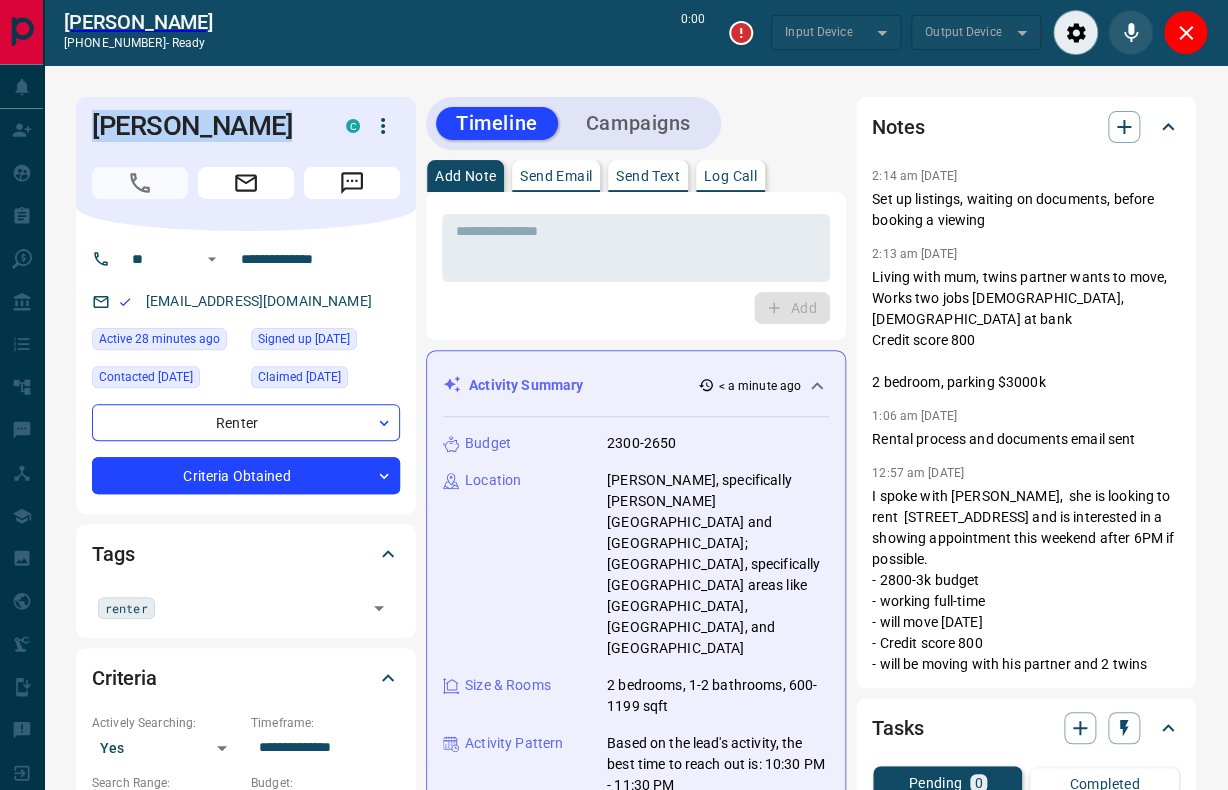 type on "*******" 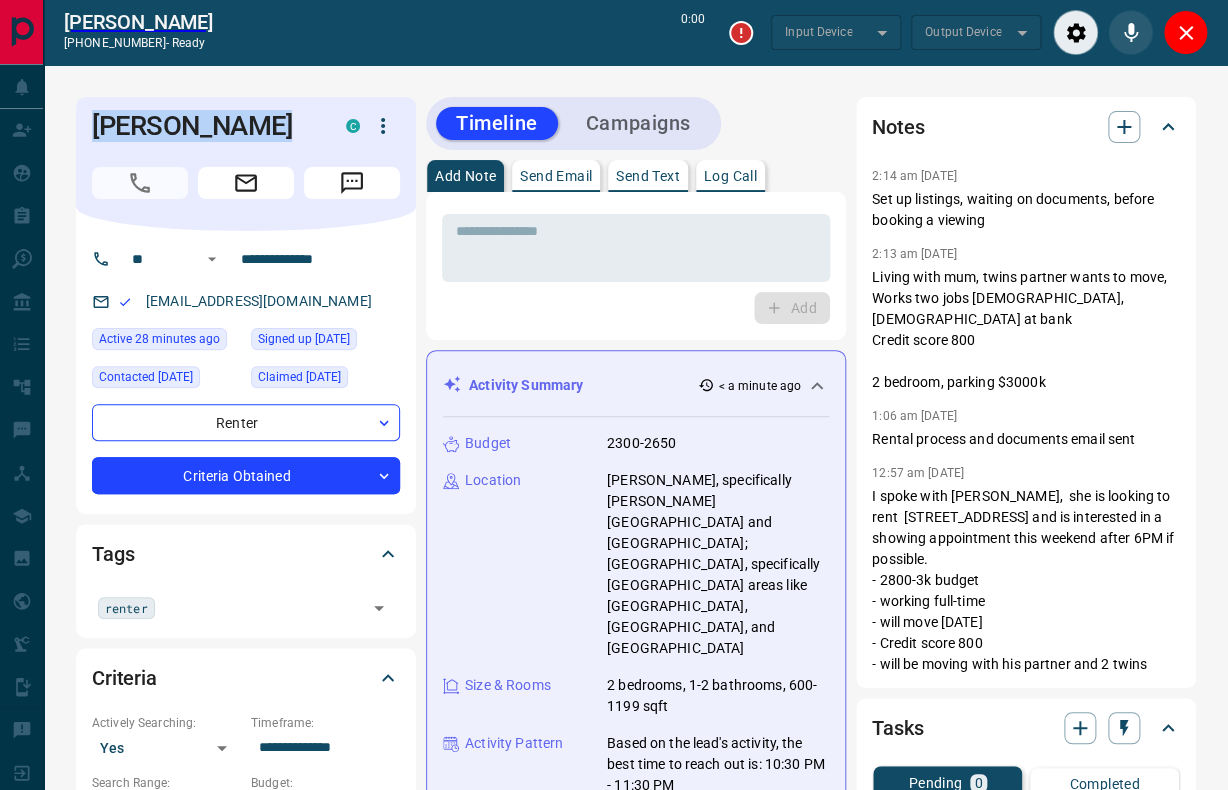 type on "*******" 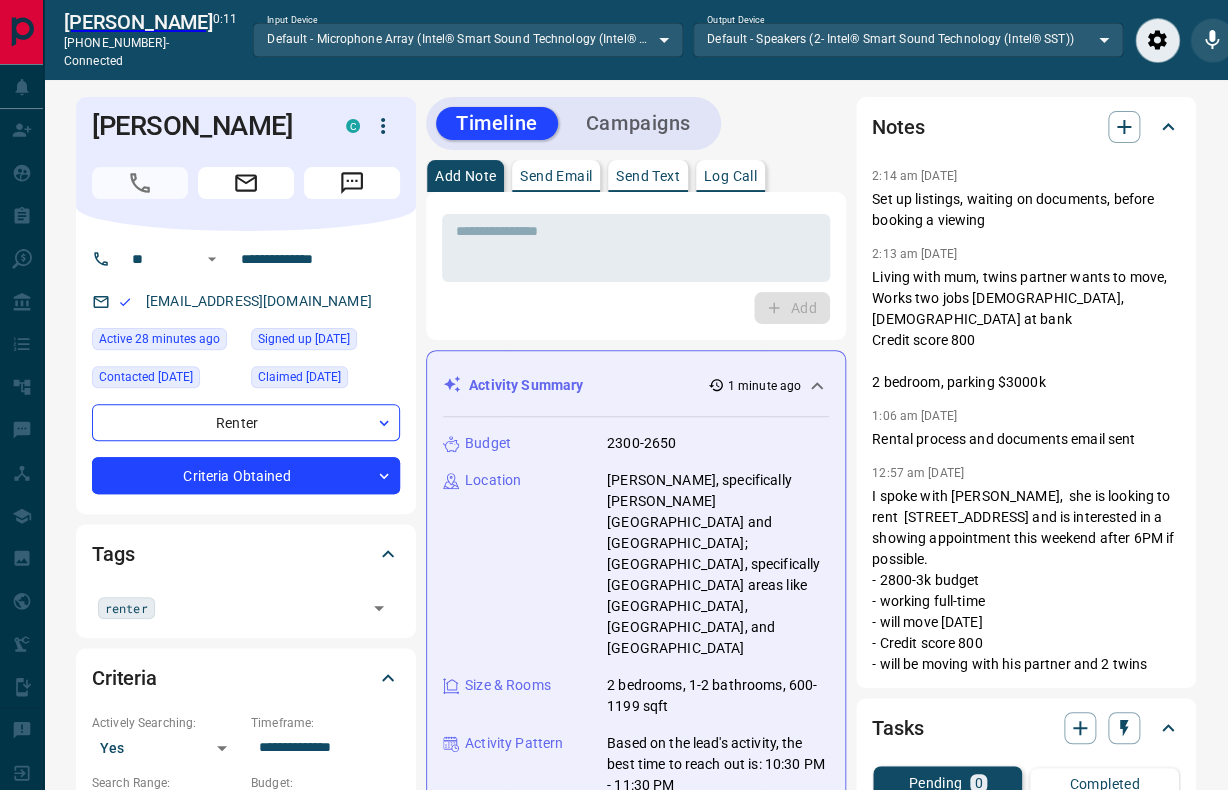 click on "Add" at bounding box center (636, 308) 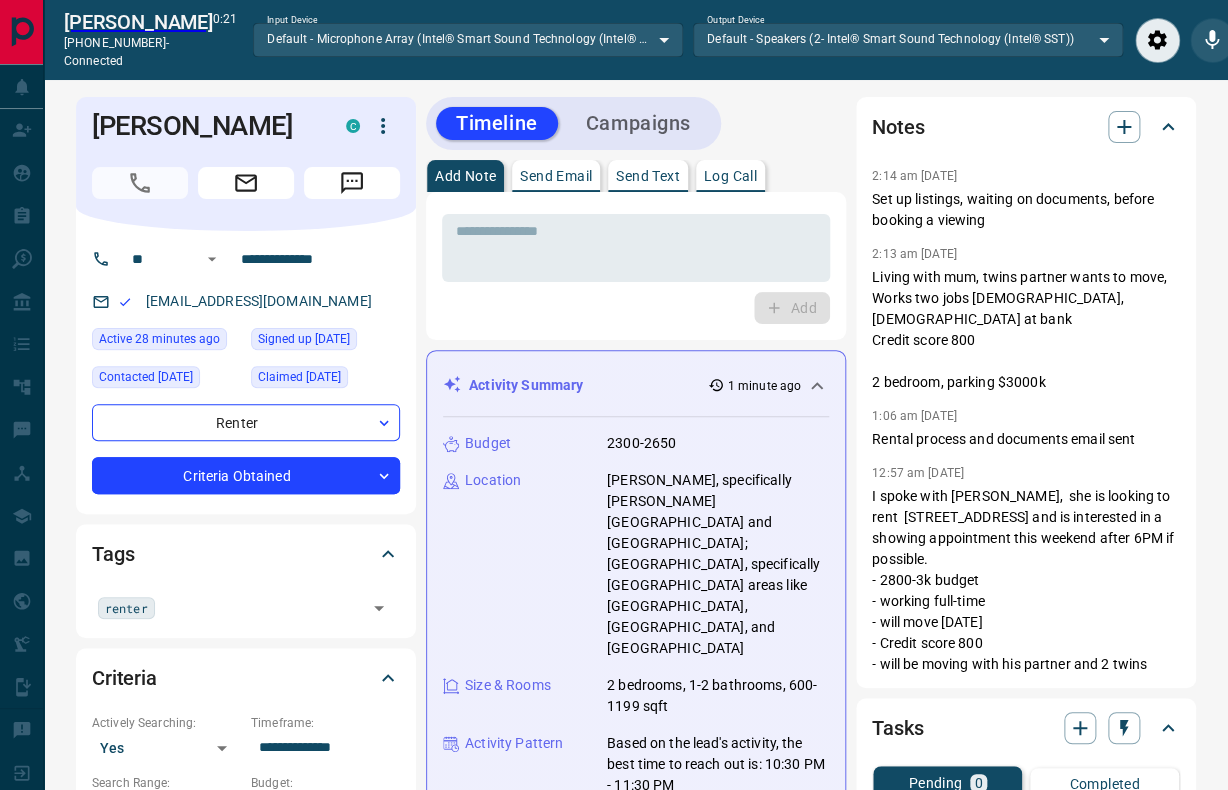 click on "Add" at bounding box center [636, 308] 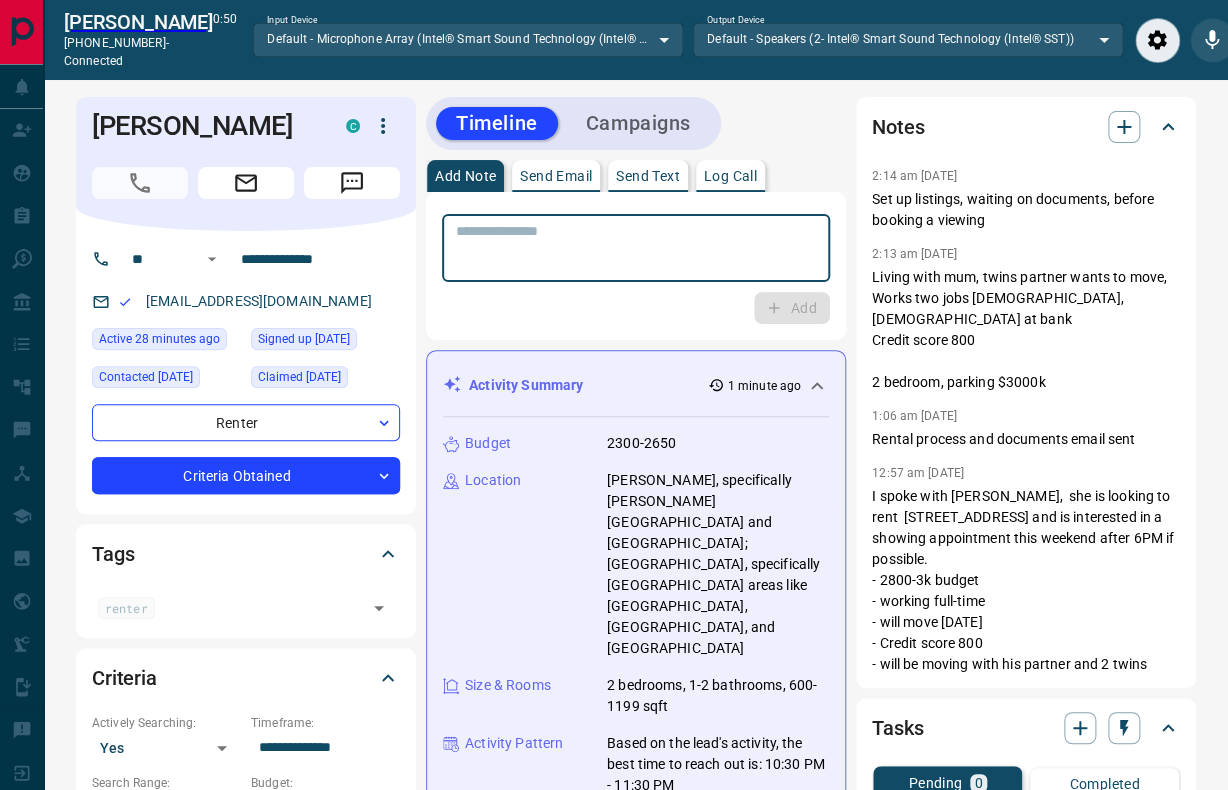 click at bounding box center [636, 248] 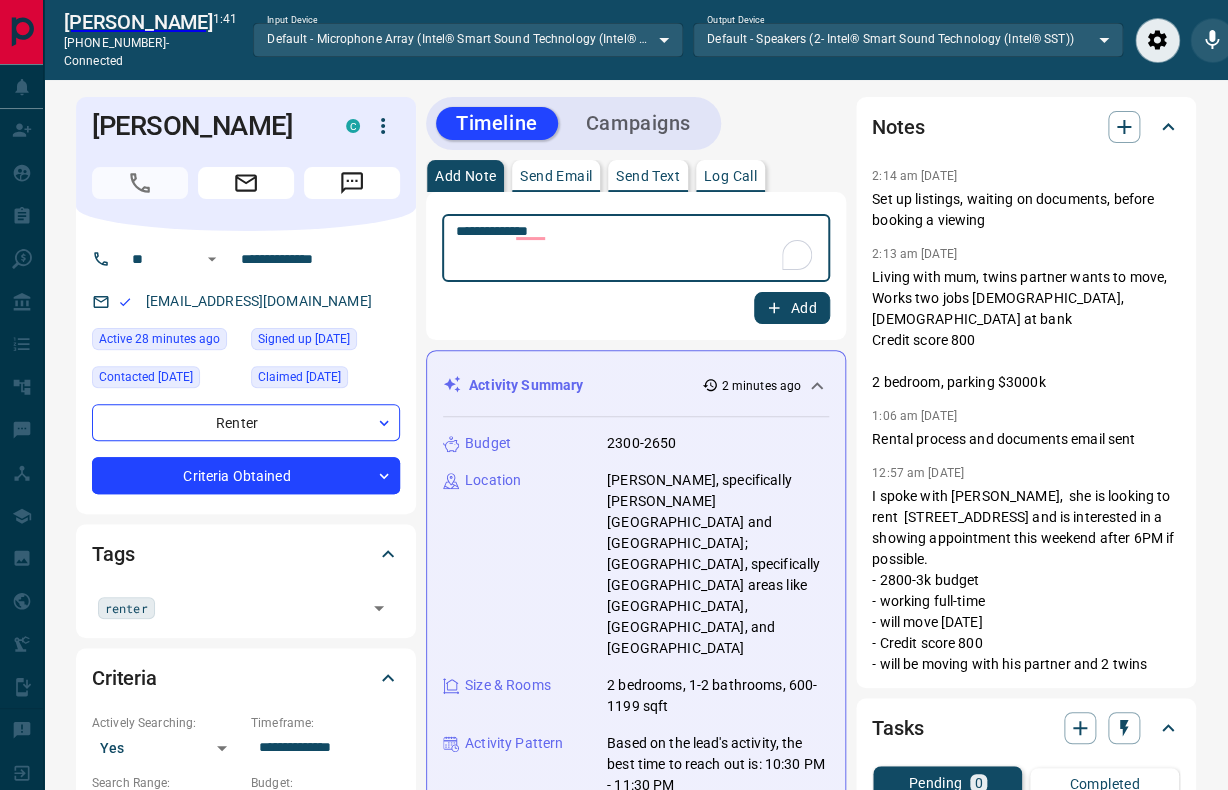 click on "**********" at bounding box center [636, 248] 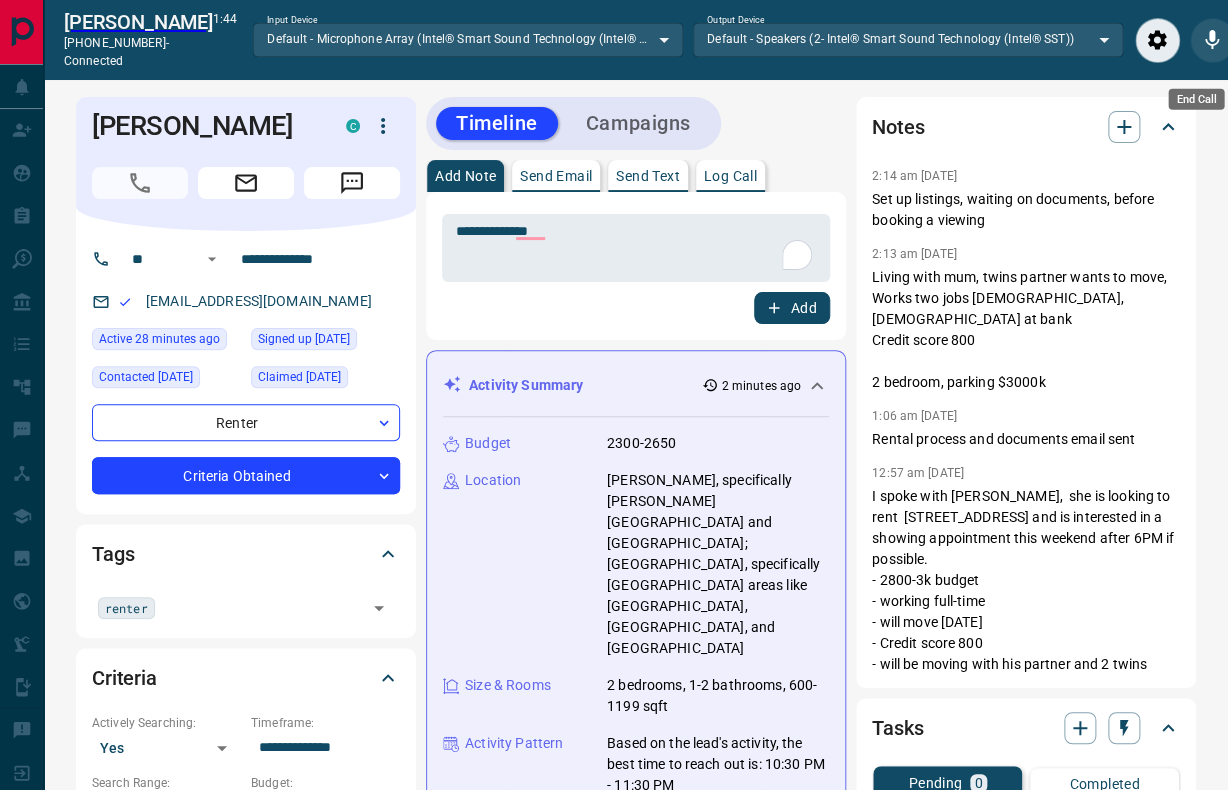 click 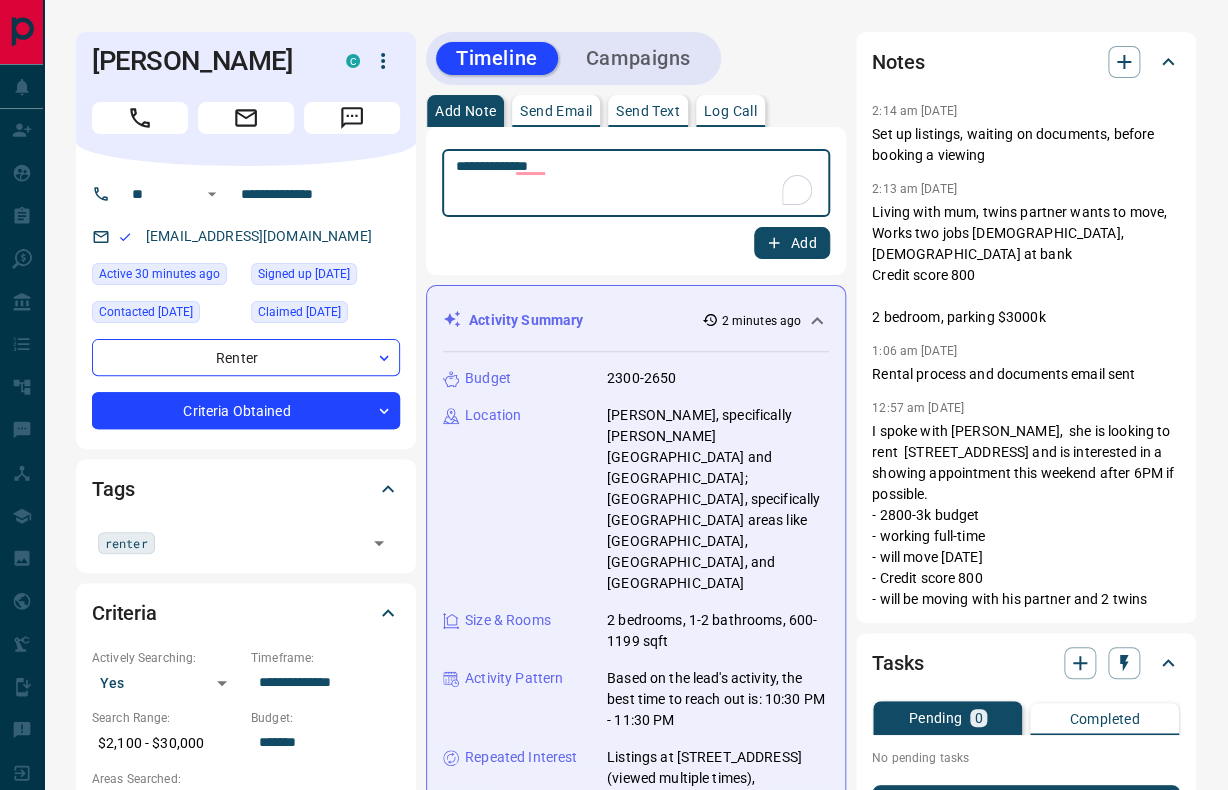 click on "**********" at bounding box center (636, 183) 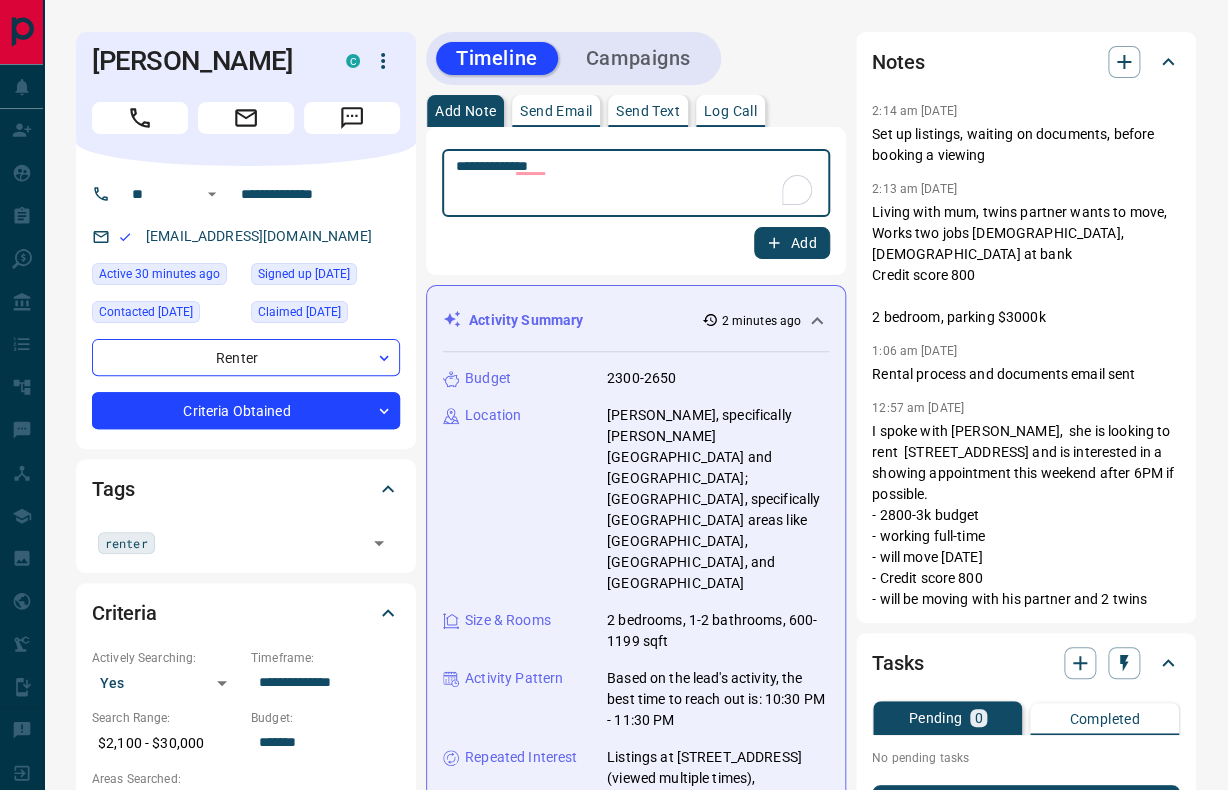 click on "**********" at bounding box center [636, 183] 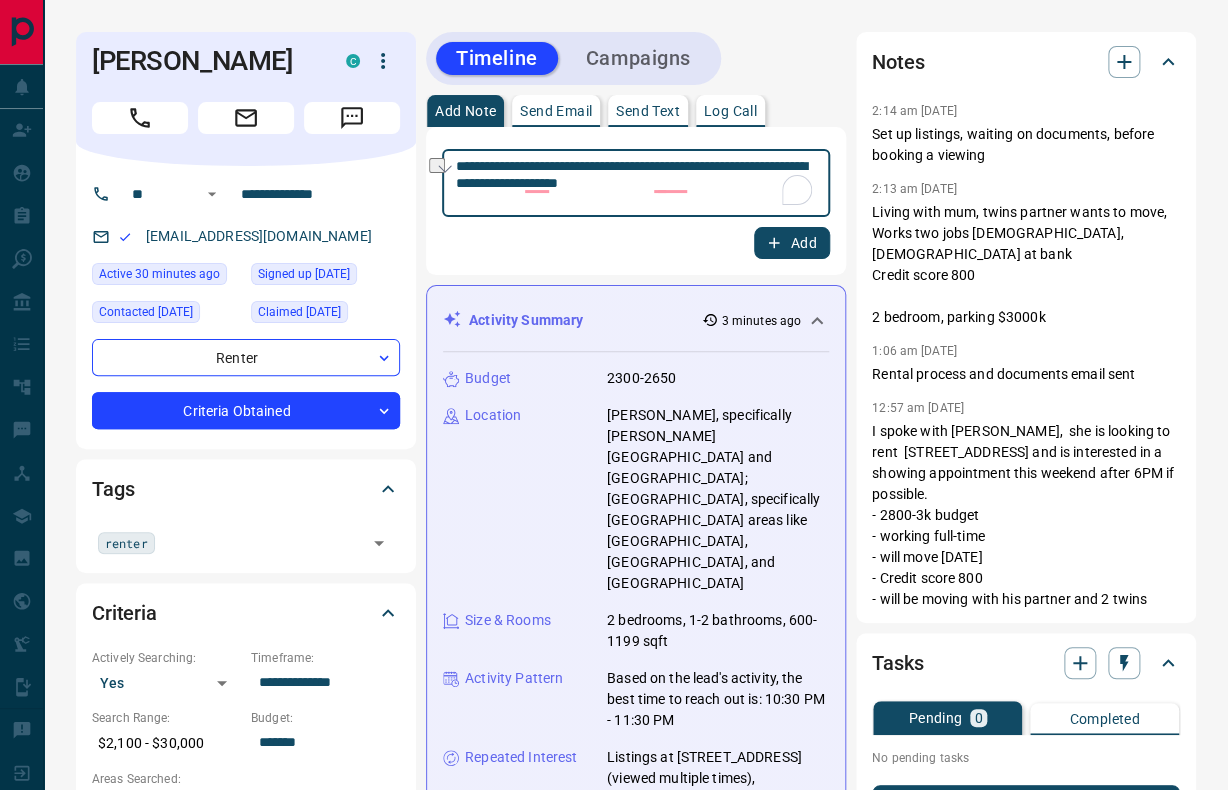 drag, startPoint x: 648, startPoint y: 165, endPoint x: 588, endPoint y: 164, distance: 60.00833 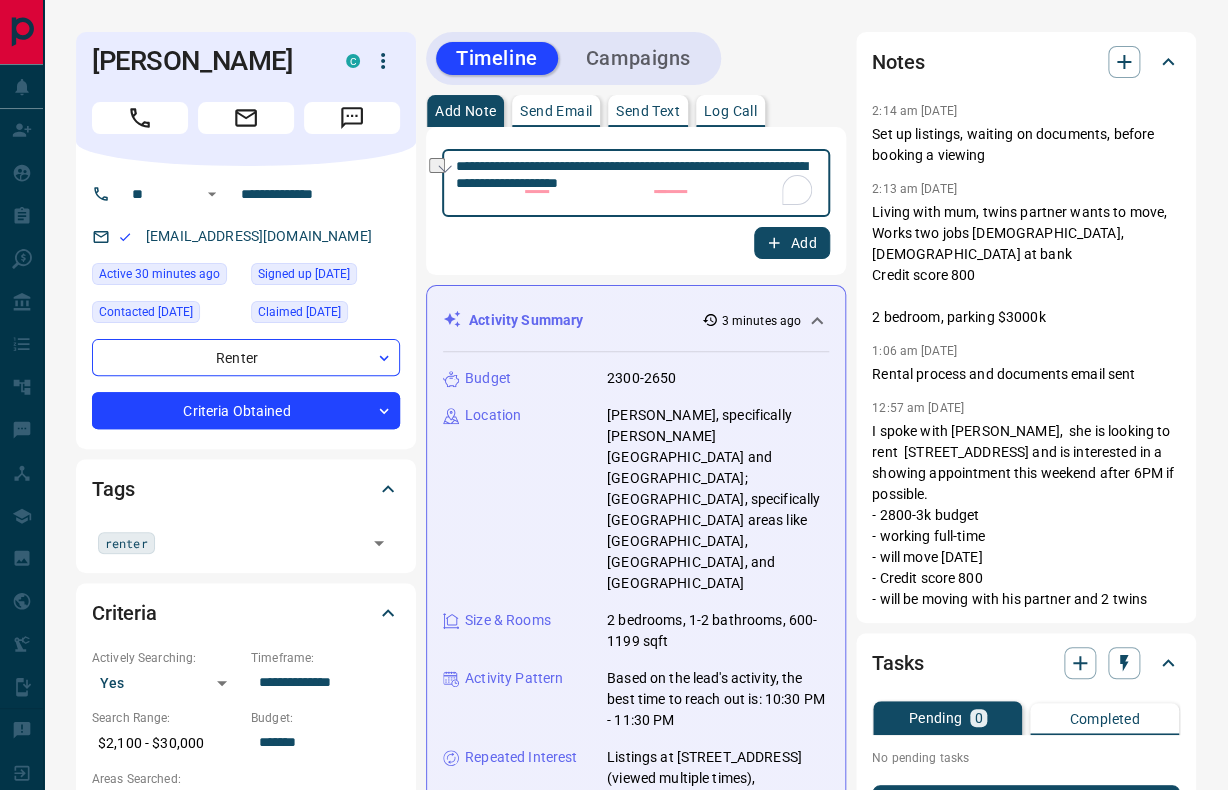 click on "**********" at bounding box center [636, 183] 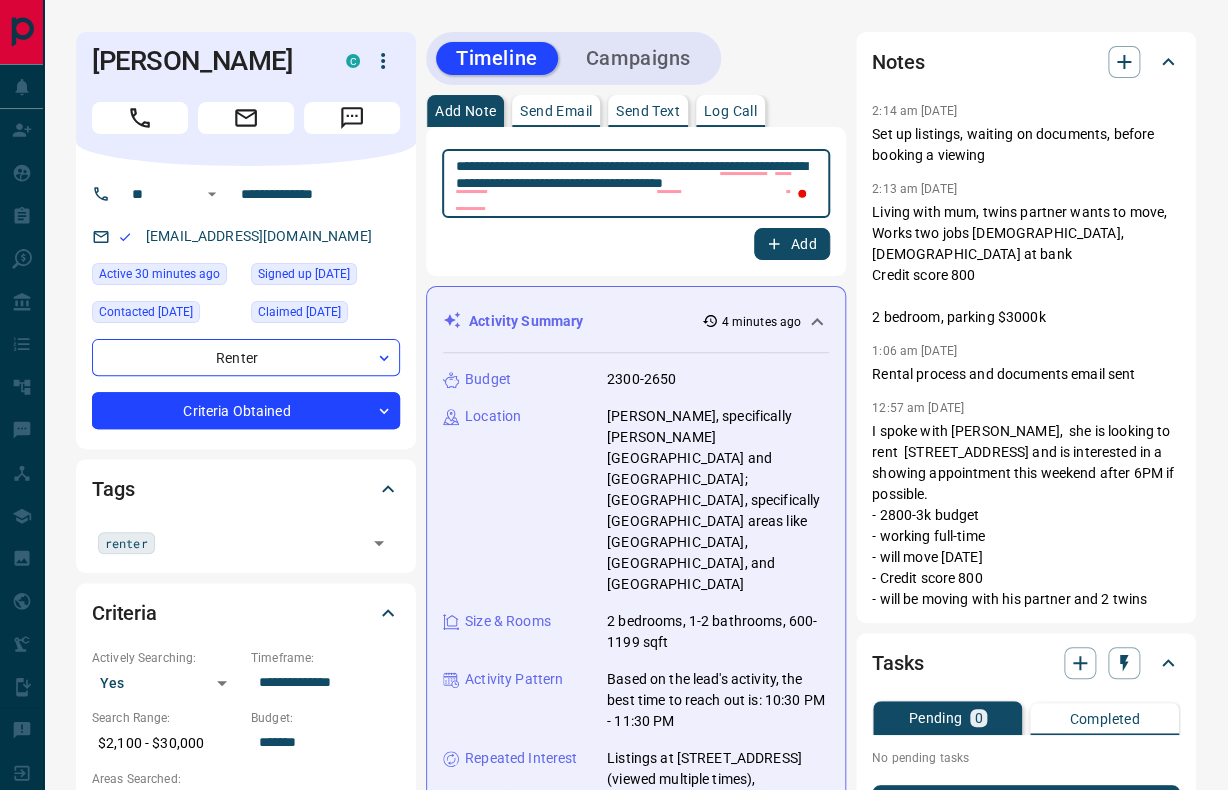 click on "**********" at bounding box center (636, 184) 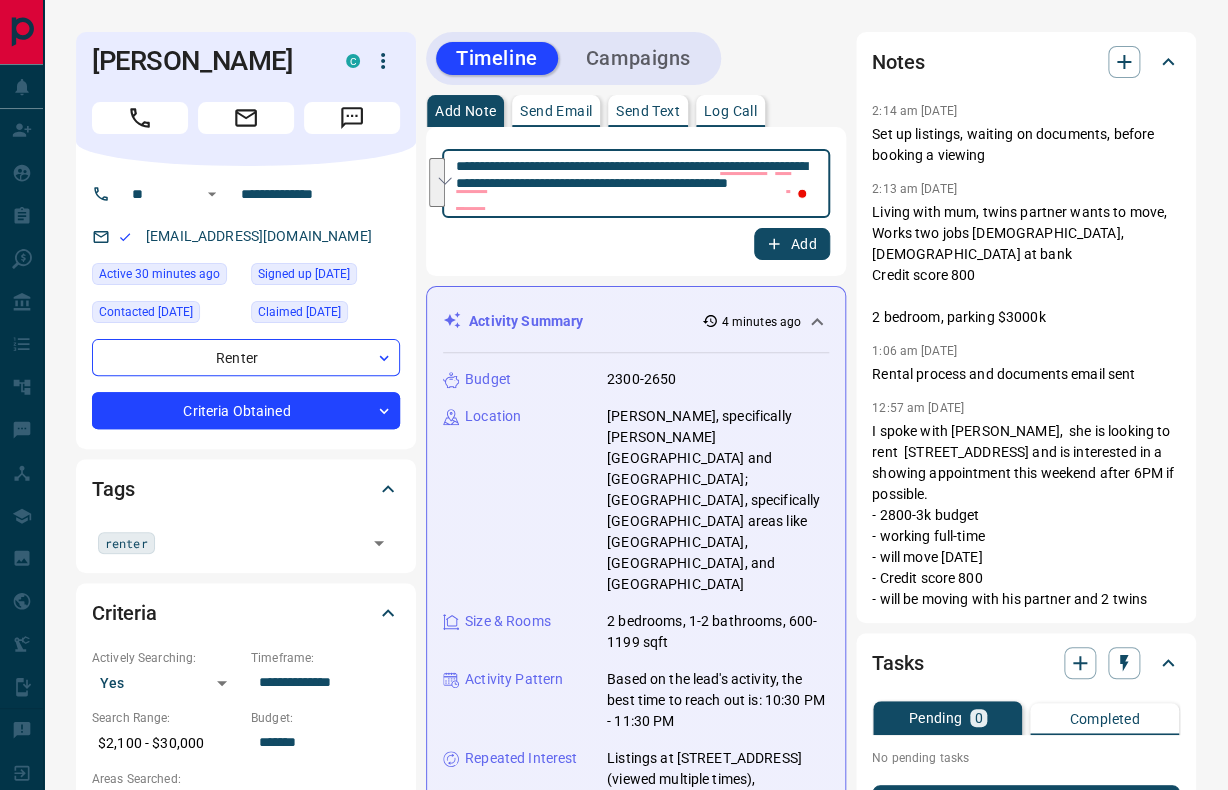 drag, startPoint x: 589, startPoint y: 196, endPoint x: 450, endPoint y: 166, distance: 142.20056 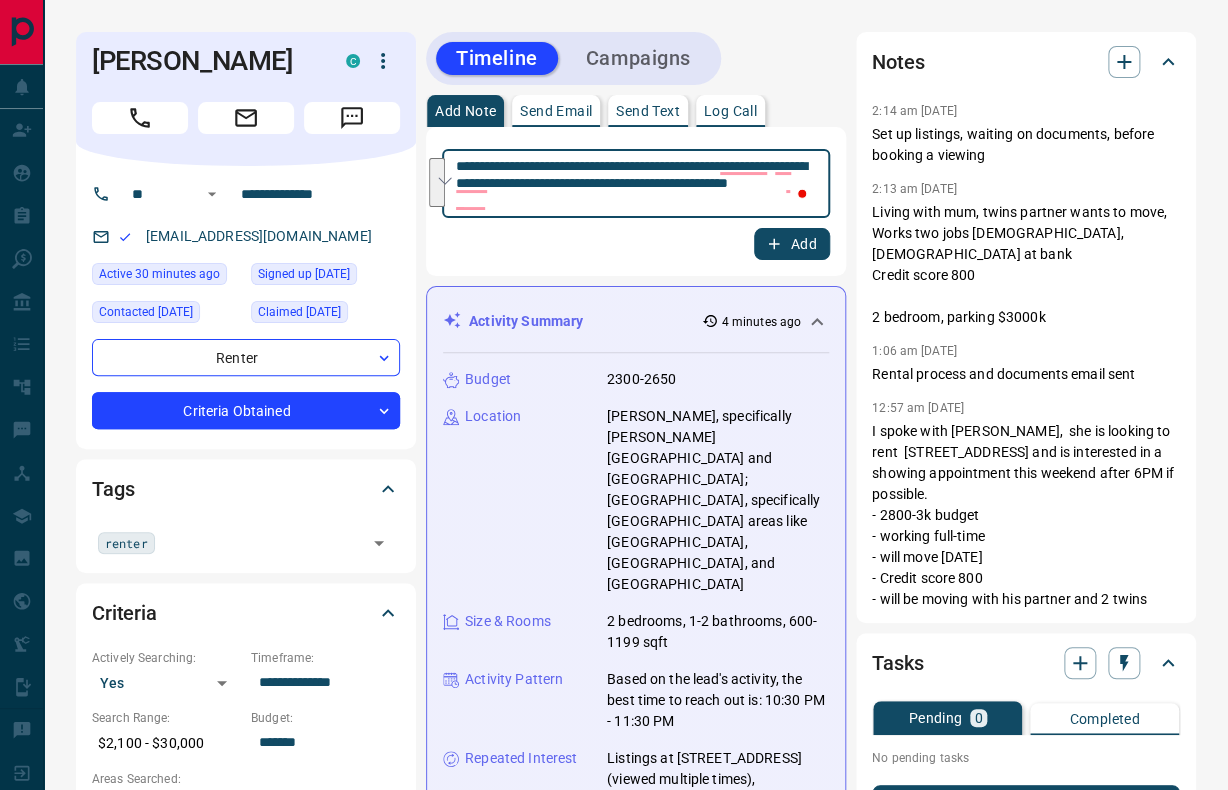 click on "**********" at bounding box center [636, 1363] 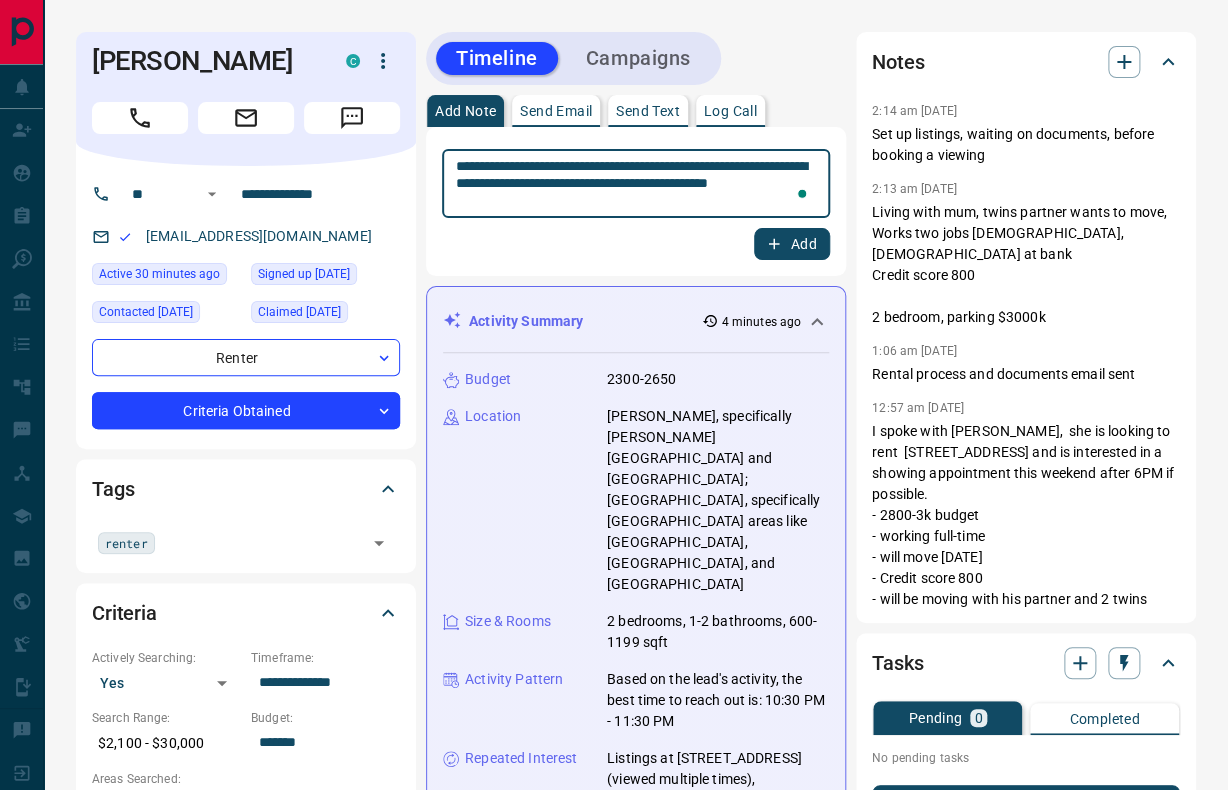 click on "**********" at bounding box center [636, 184] 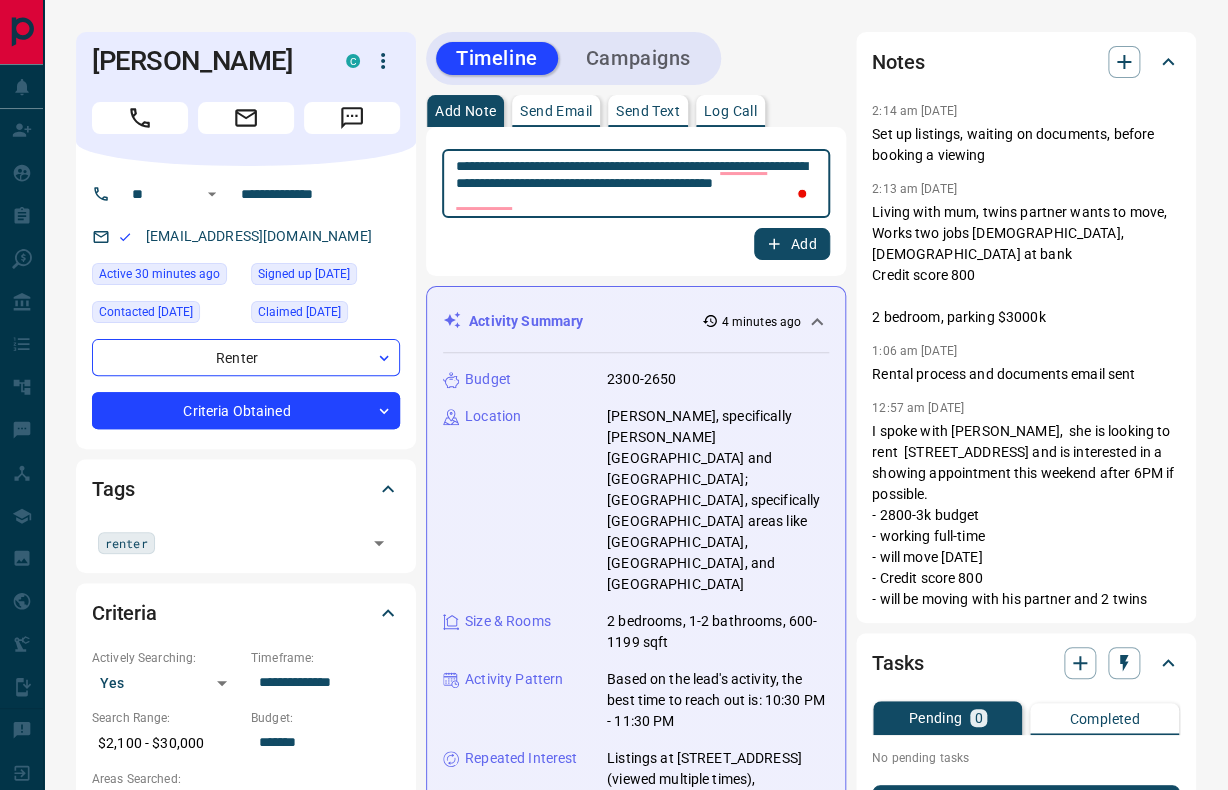 drag, startPoint x: 576, startPoint y: 198, endPoint x: 656, endPoint y: 187, distance: 80.75271 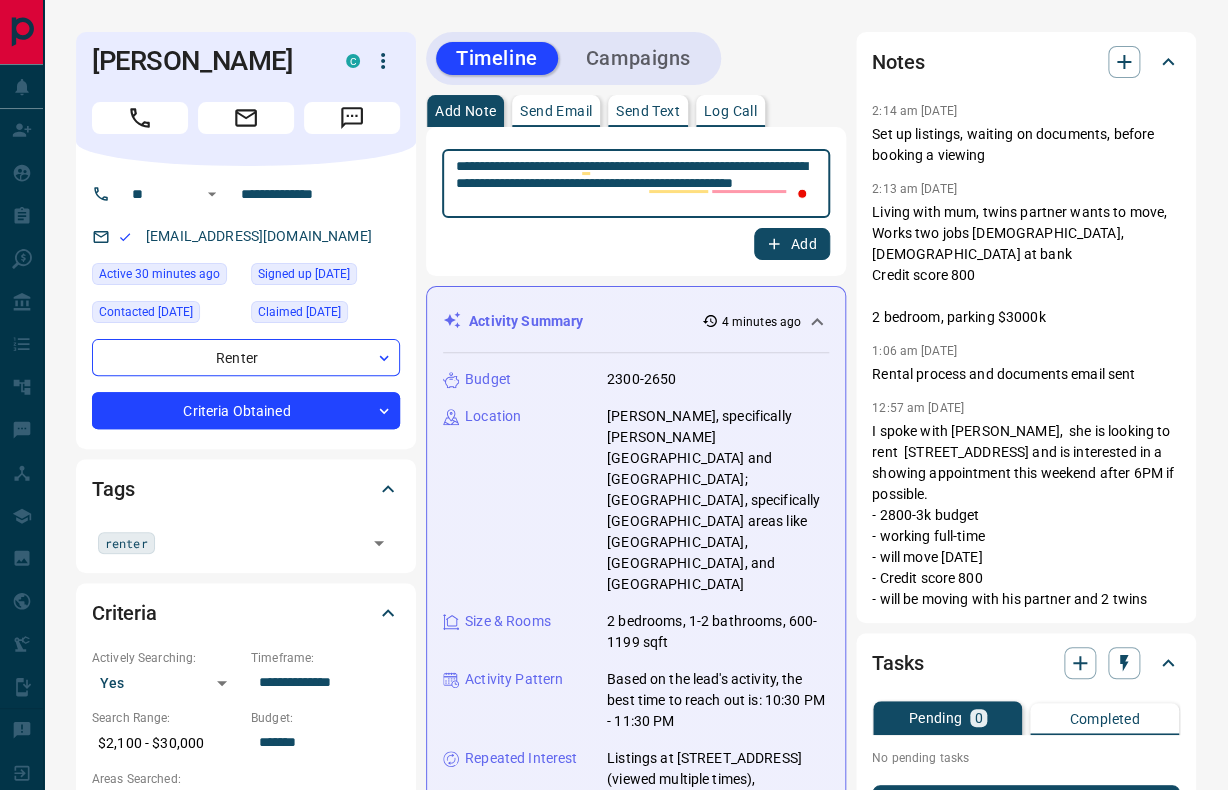 click on "**********" at bounding box center (636, 184) 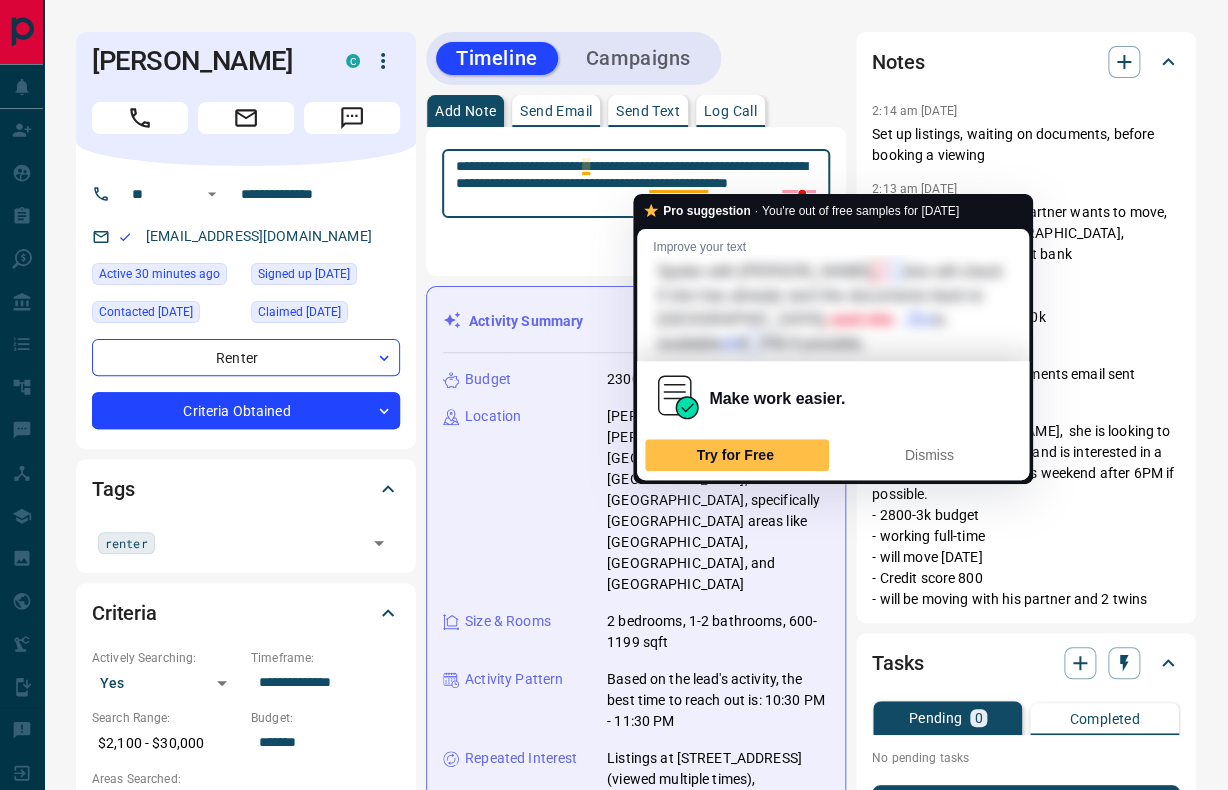 click on "**********" at bounding box center [636, 184] 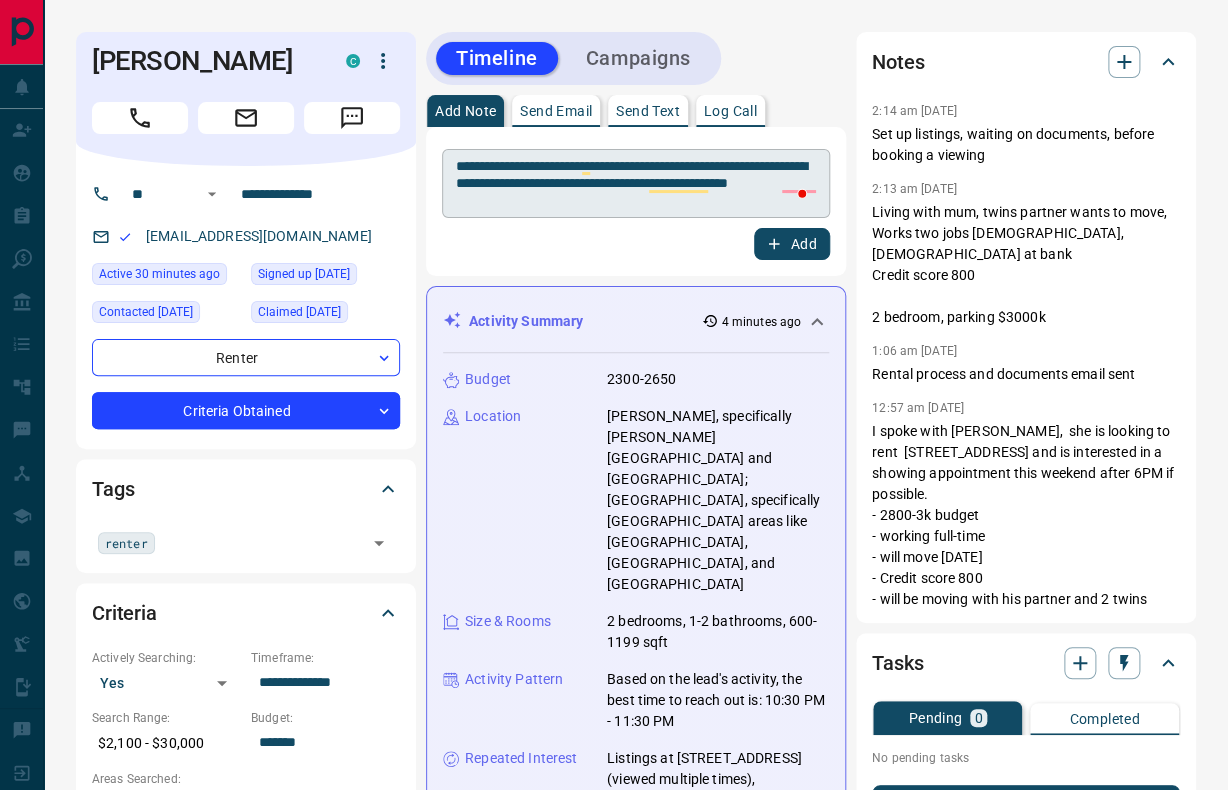 drag, startPoint x: 612, startPoint y: 220, endPoint x: 523, endPoint y: 207, distance: 89.94443 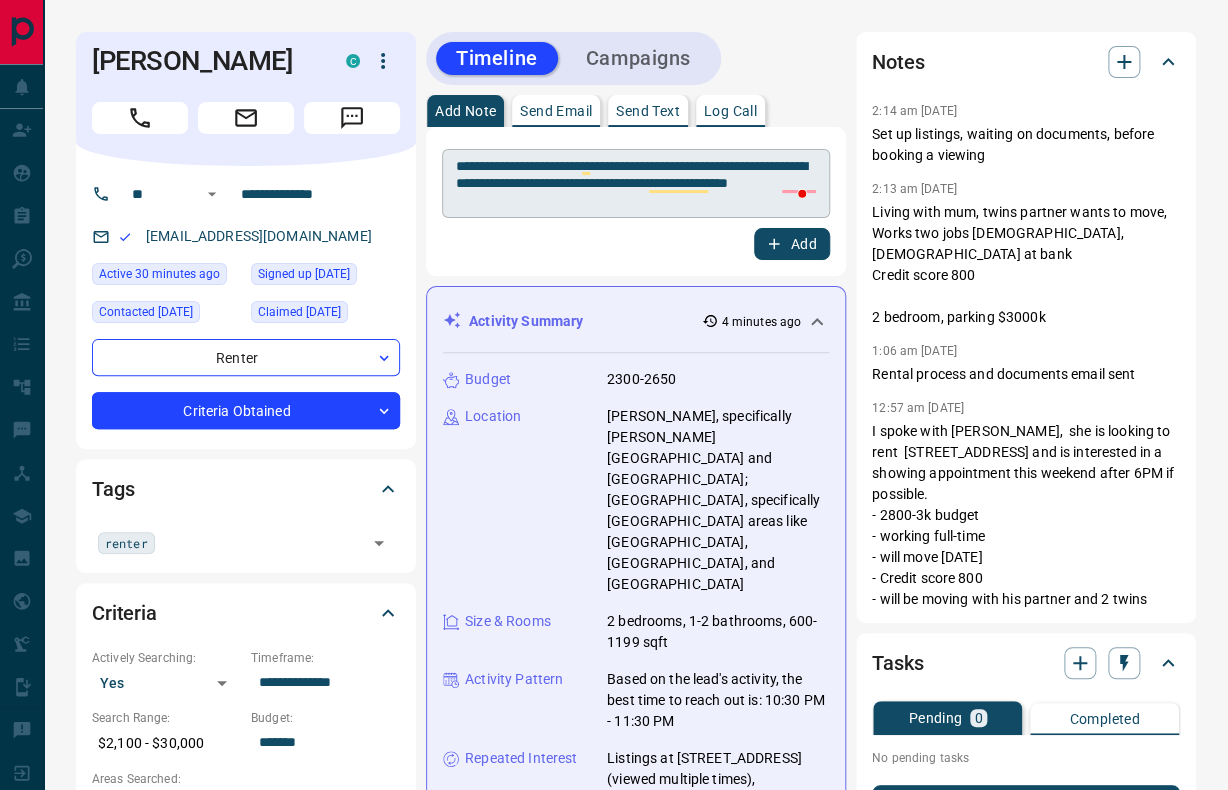 click on "**********" at bounding box center [636, 201] 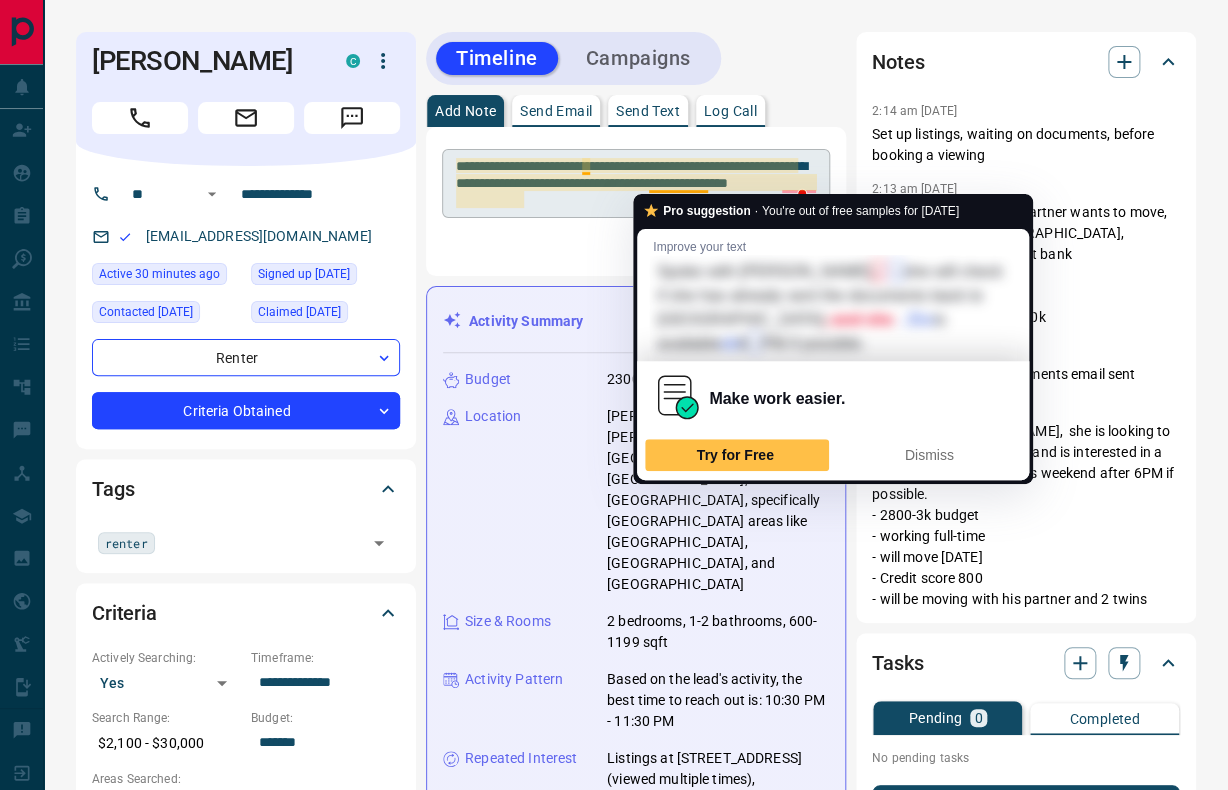 click on "**********" at bounding box center [636, 184] 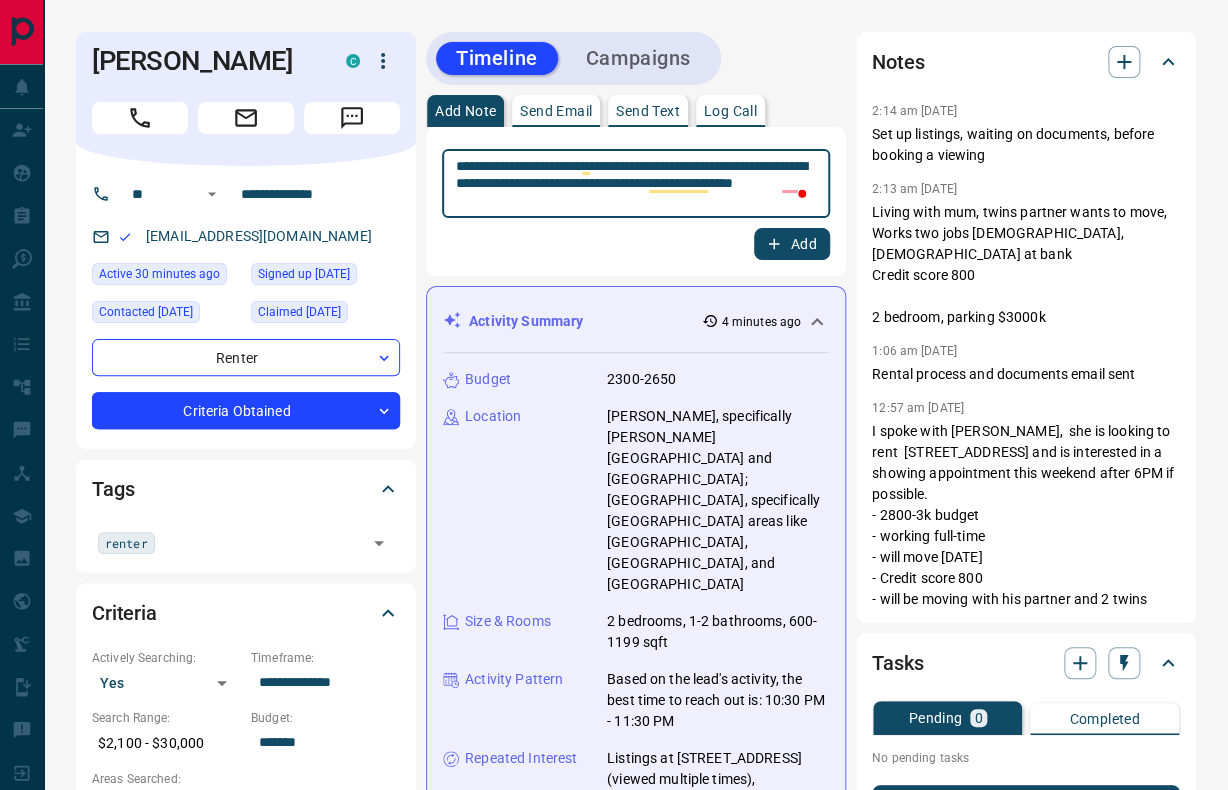 click on "**********" at bounding box center [636, 184] 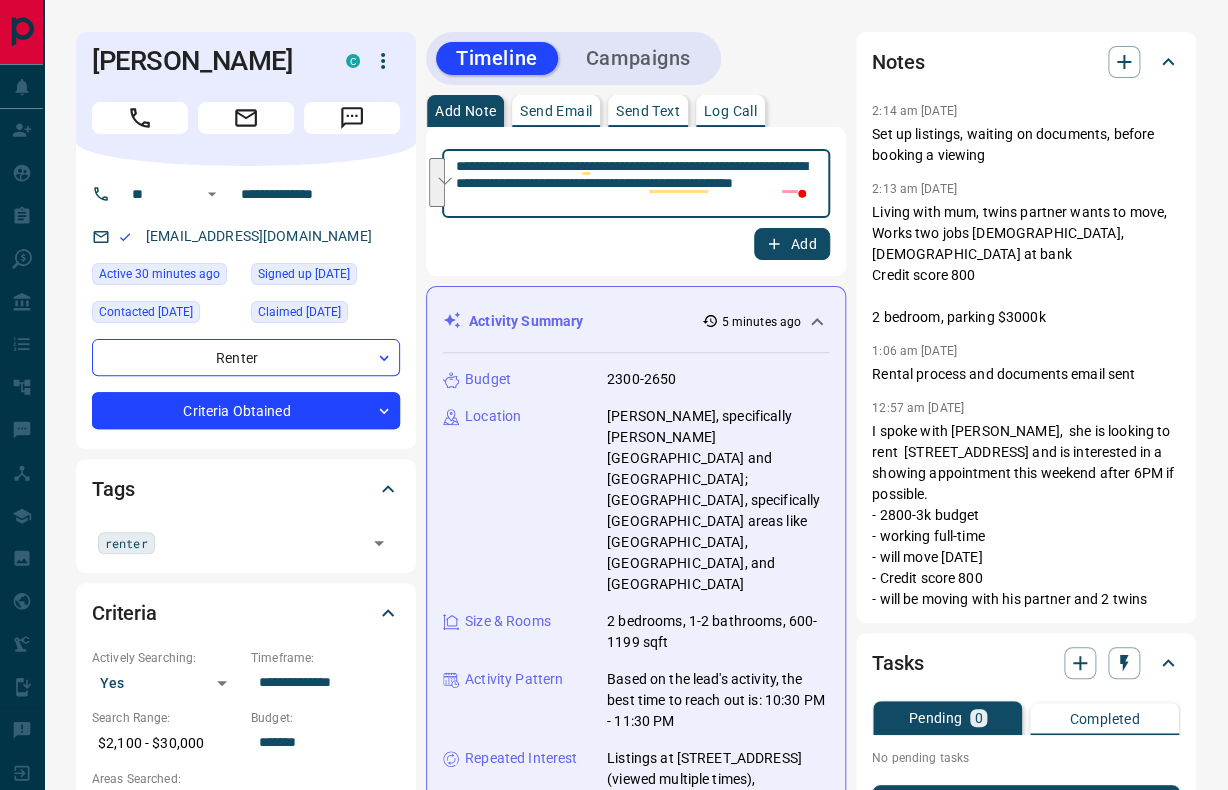 type on "**********" 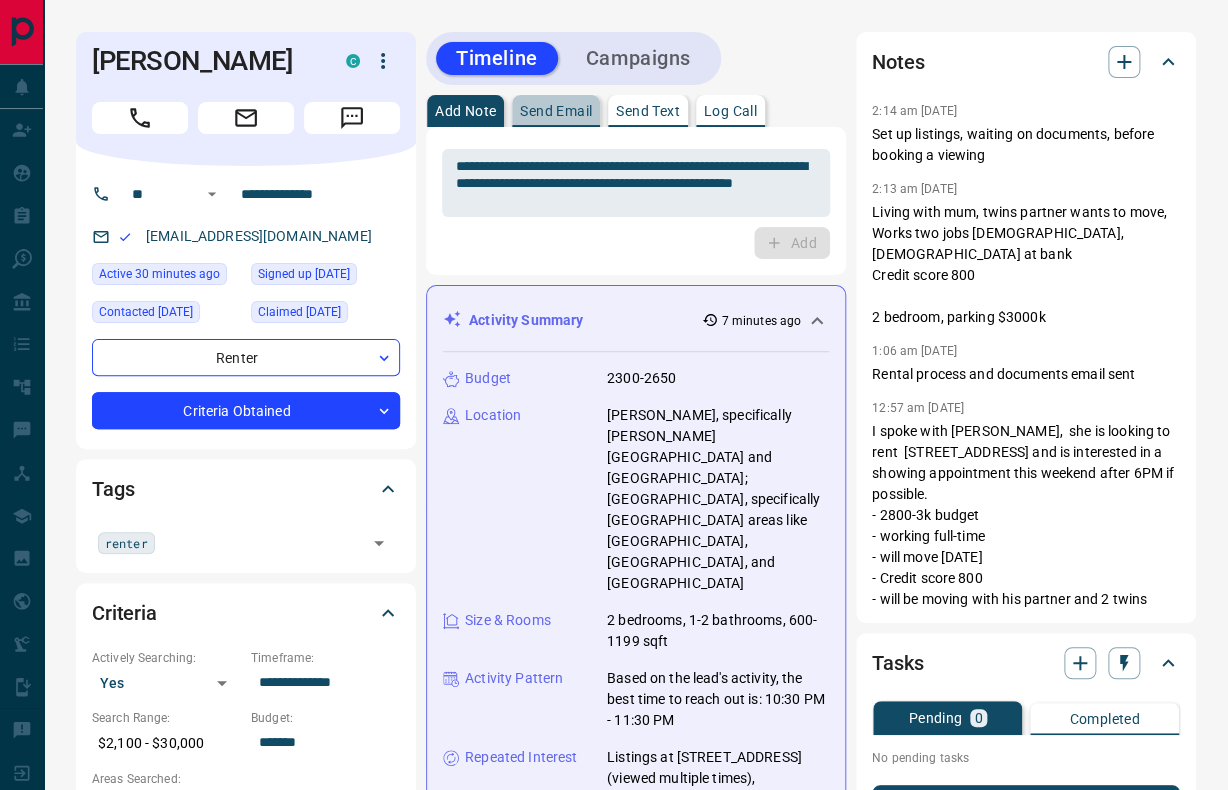 click on "Send Email" at bounding box center (556, 111) 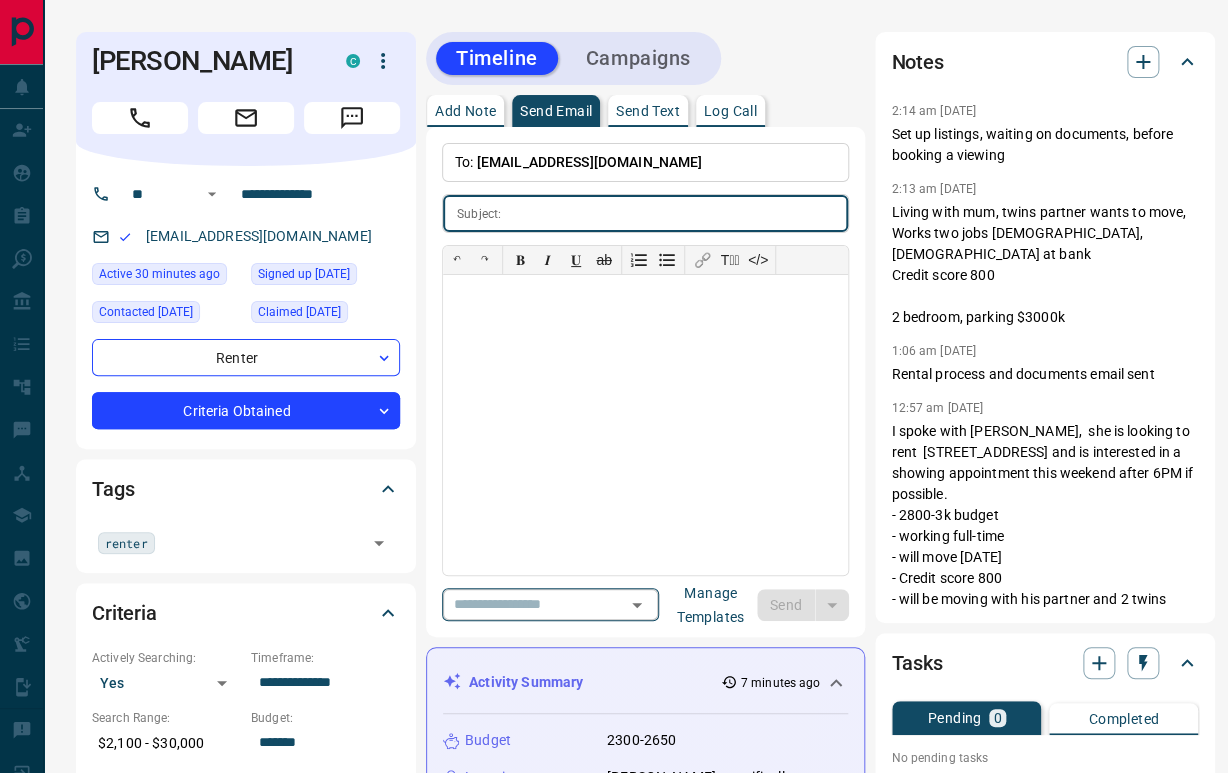 click 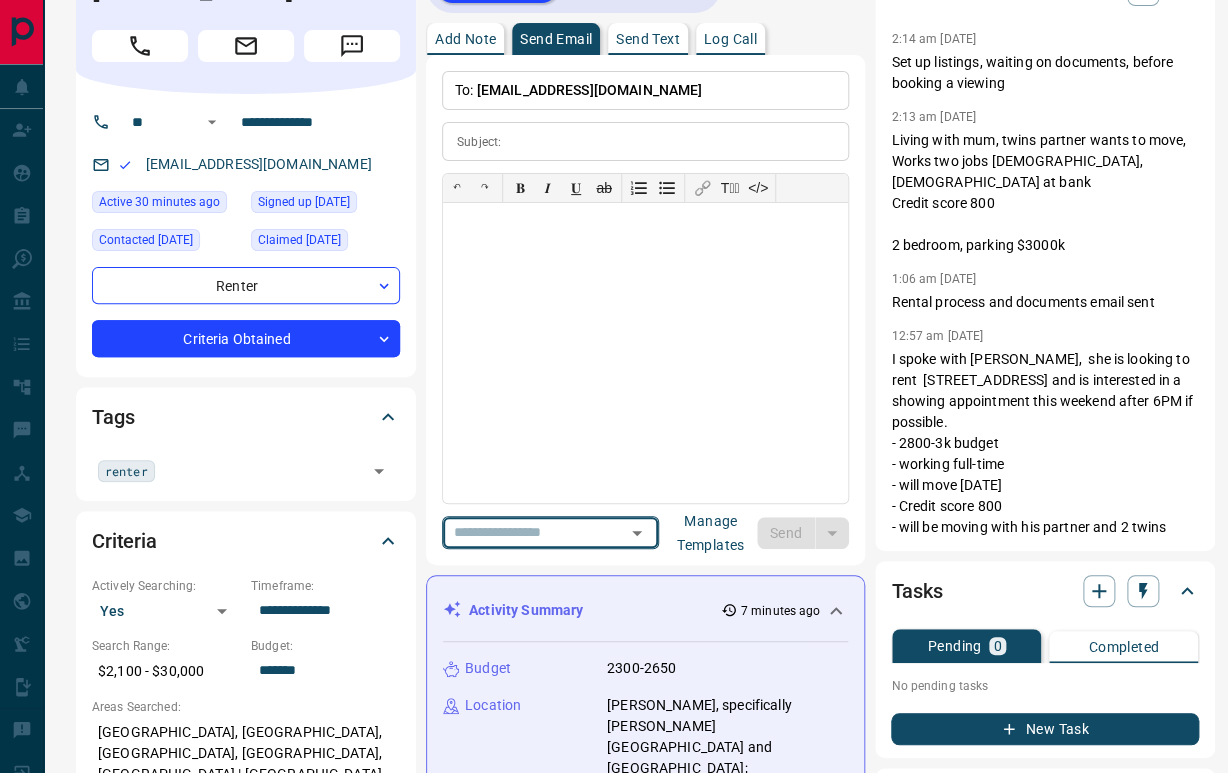 scroll, scrollTop: 0, scrollLeft: 0, axis: both 